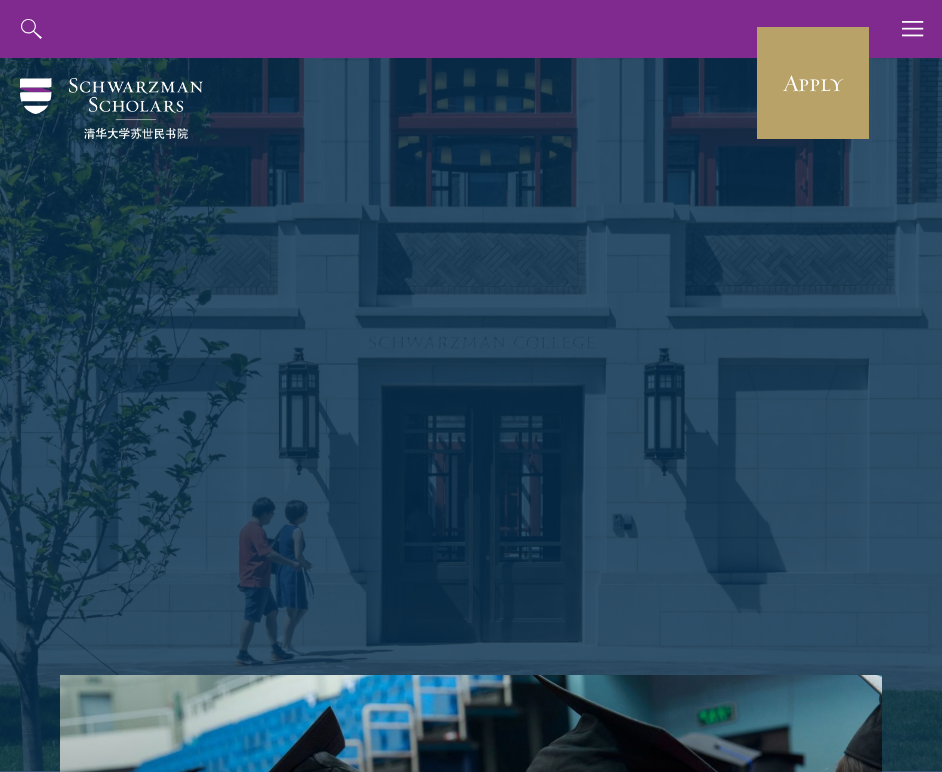 scroll, scrollTop: 0, scrollLeft: 0, axis: both 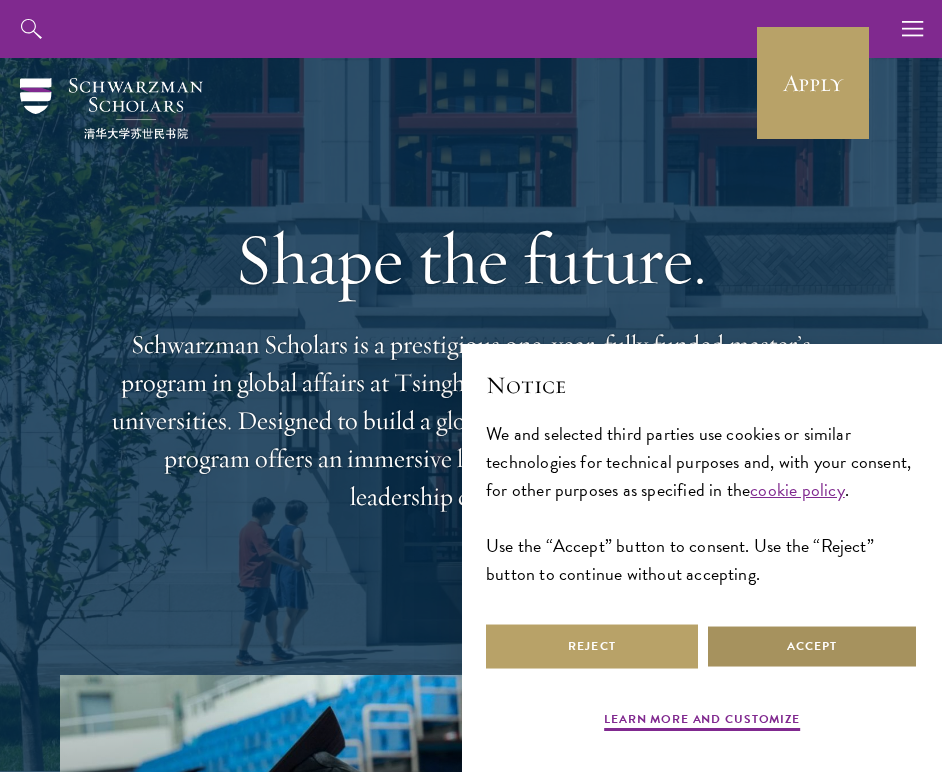 click on "Accept" at bounding box center [812, 646] 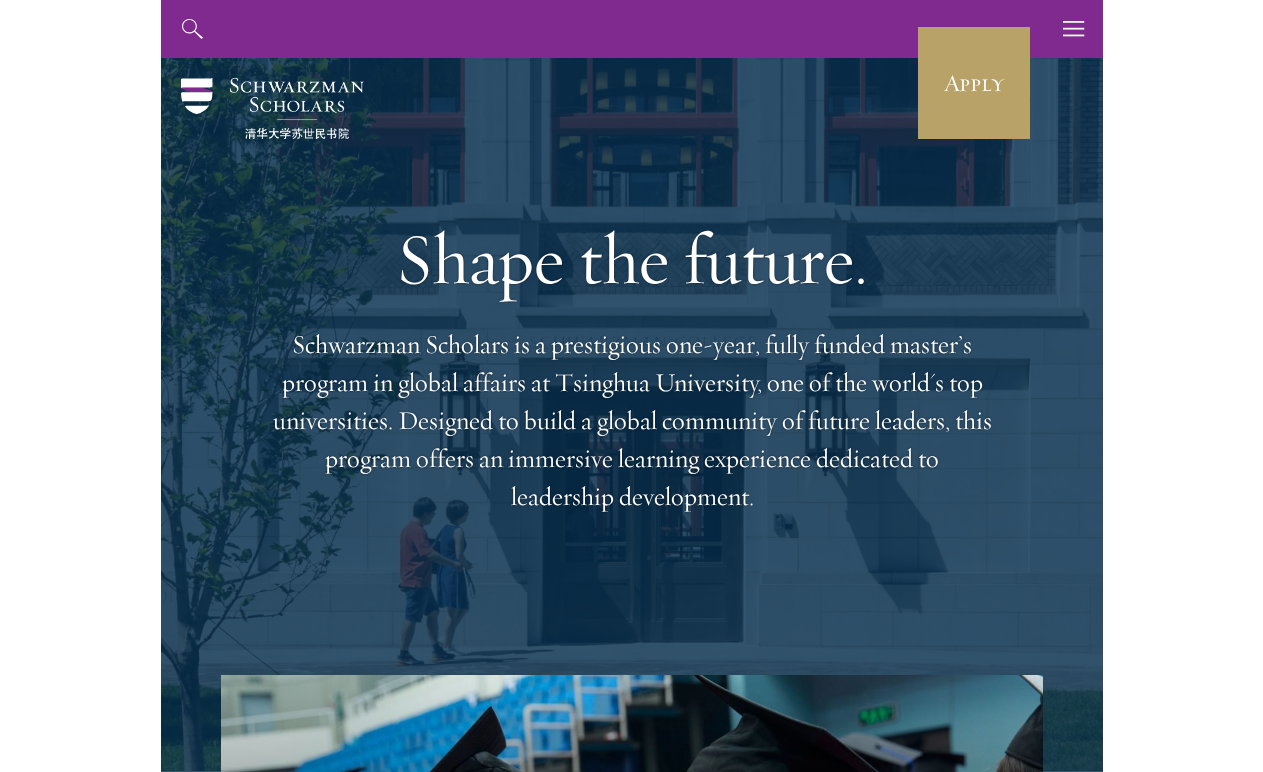 scroll, scrollTop: 0, scrollLeft: 0, axis: both 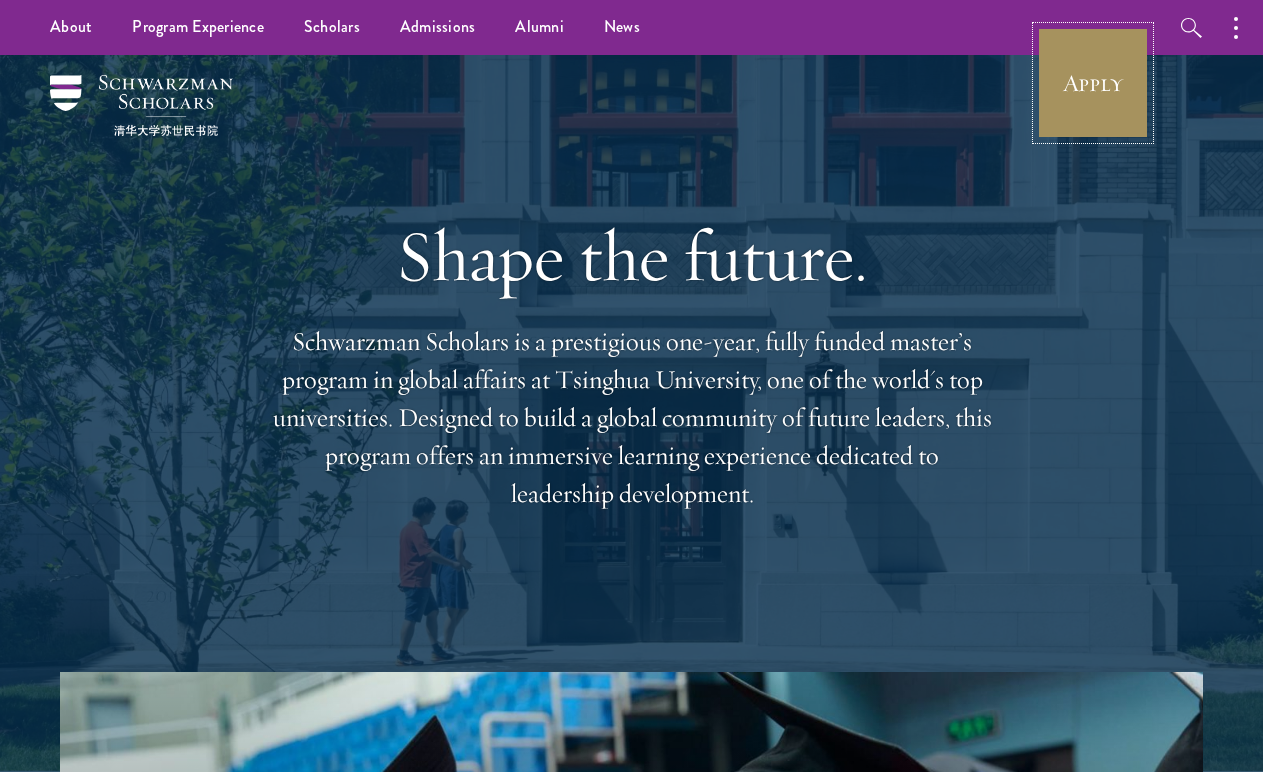 click on "Apply" at bounding box center [1093, 83] 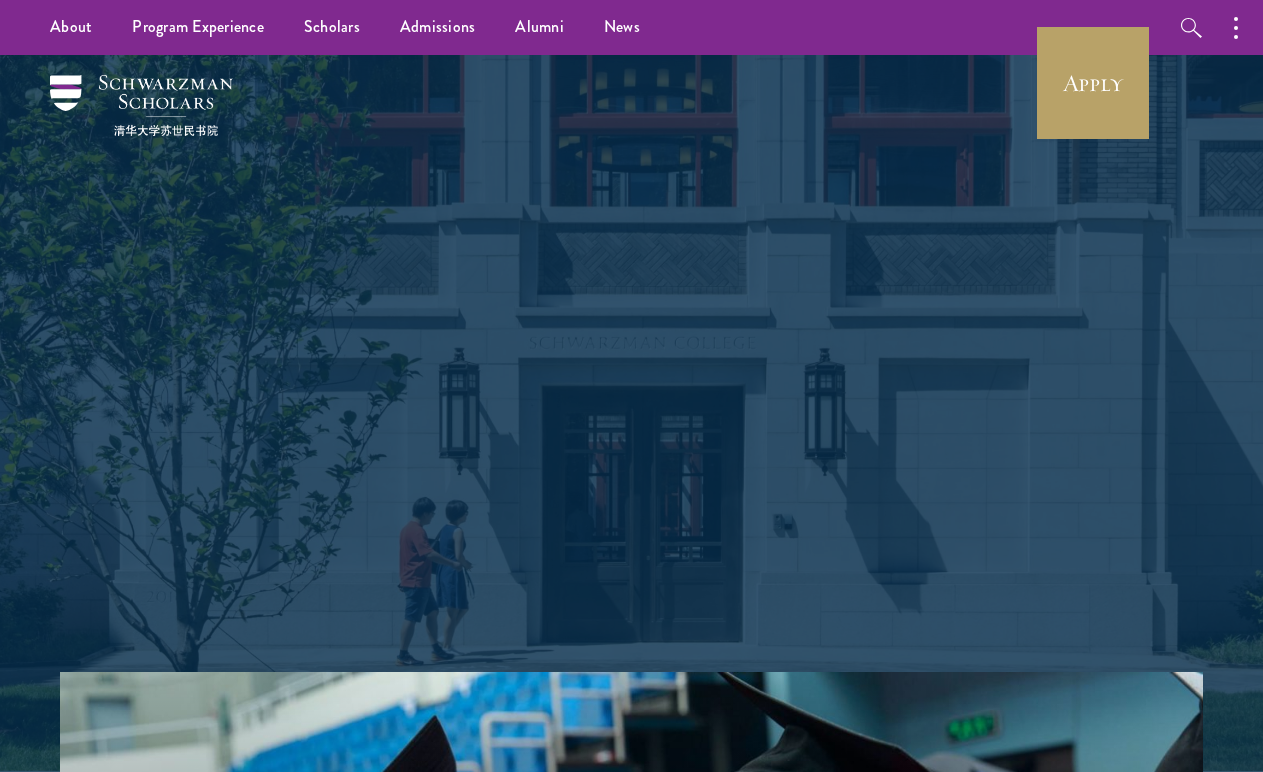 scroll, scrollTop: 0, scrollLeft: 0, axis: both 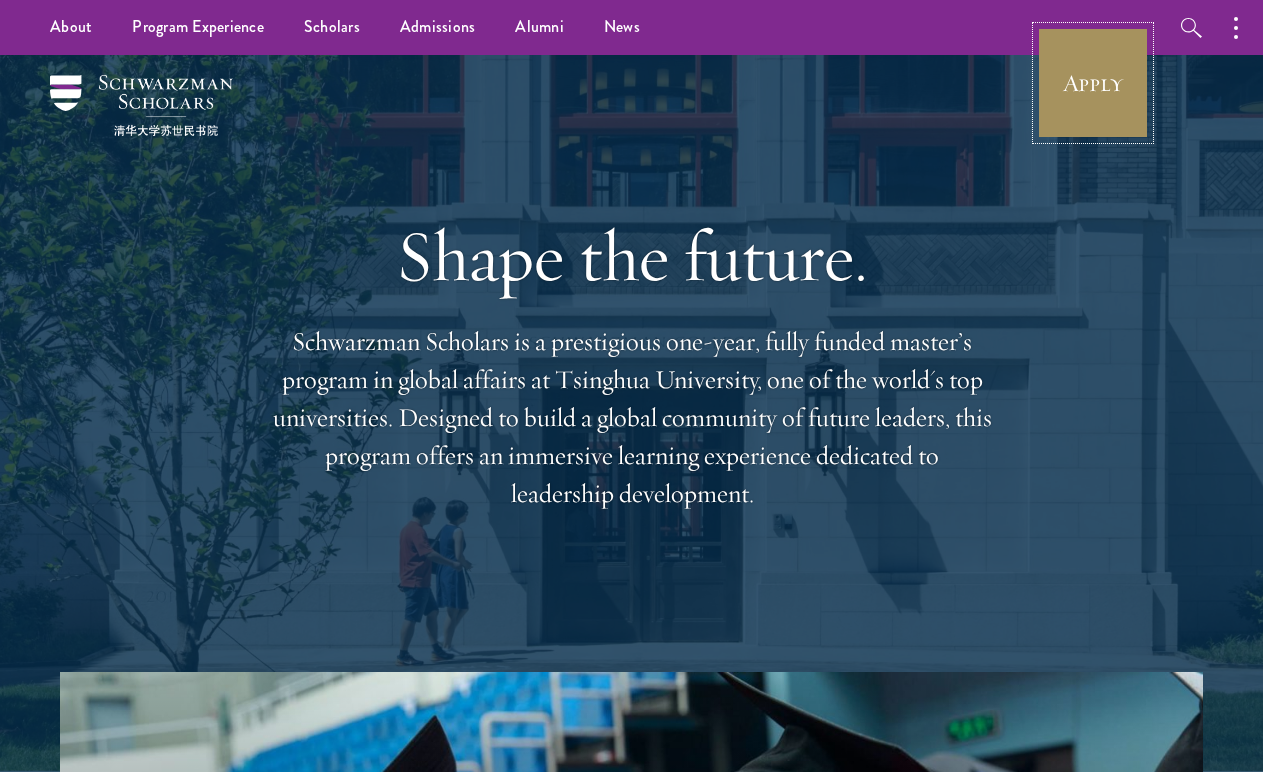 click on "Apply" at bounding box center [1093, 83] 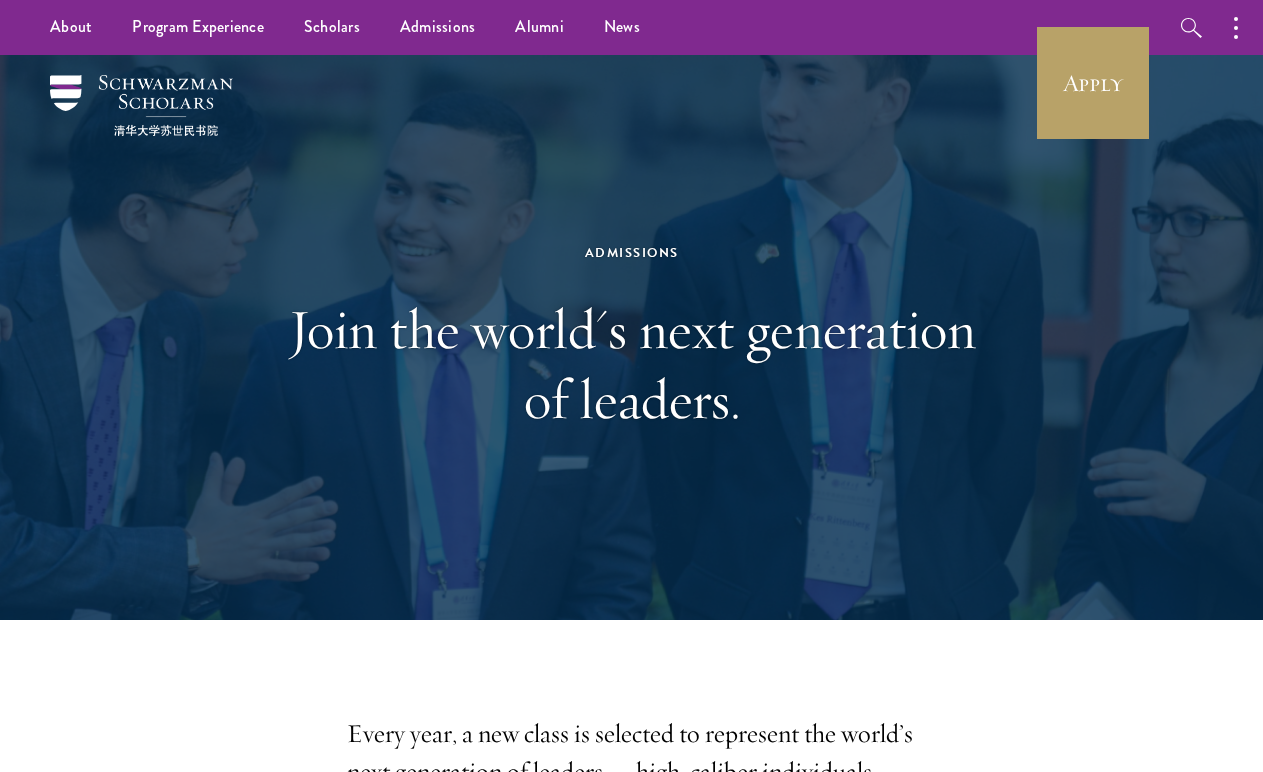 scroll, scrollTop: 0, scrollLeft: 0, axis: both 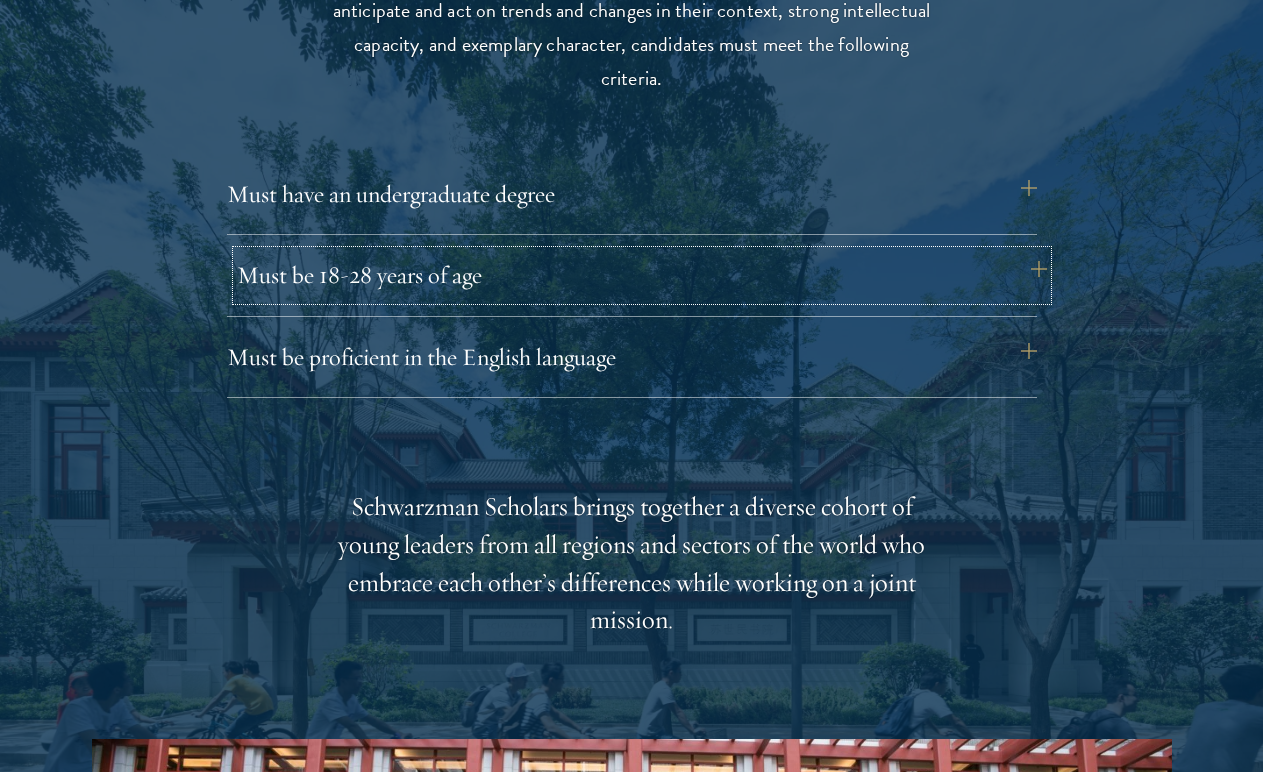click on "Must be 18-28 years of age" at bounding box center (642, 275) 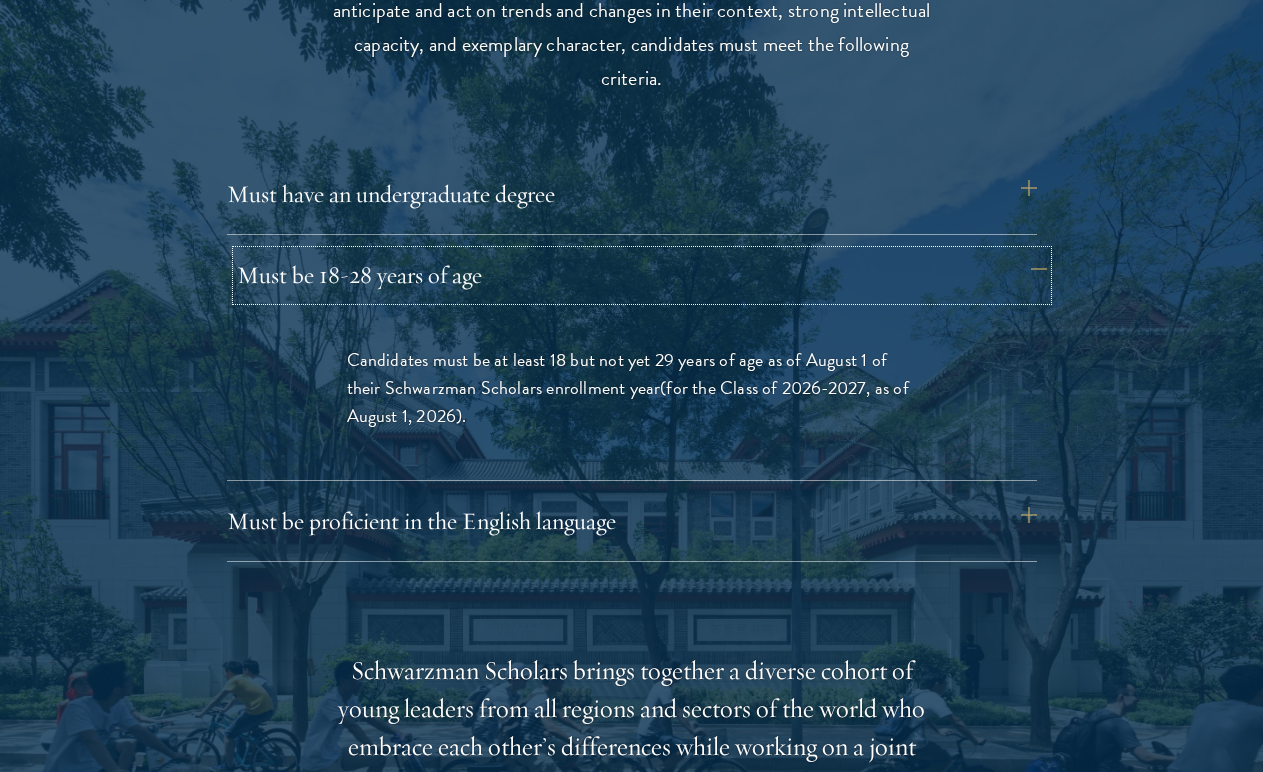 click on "Must be 18-28 years of age" at bounding box center [642, 275] 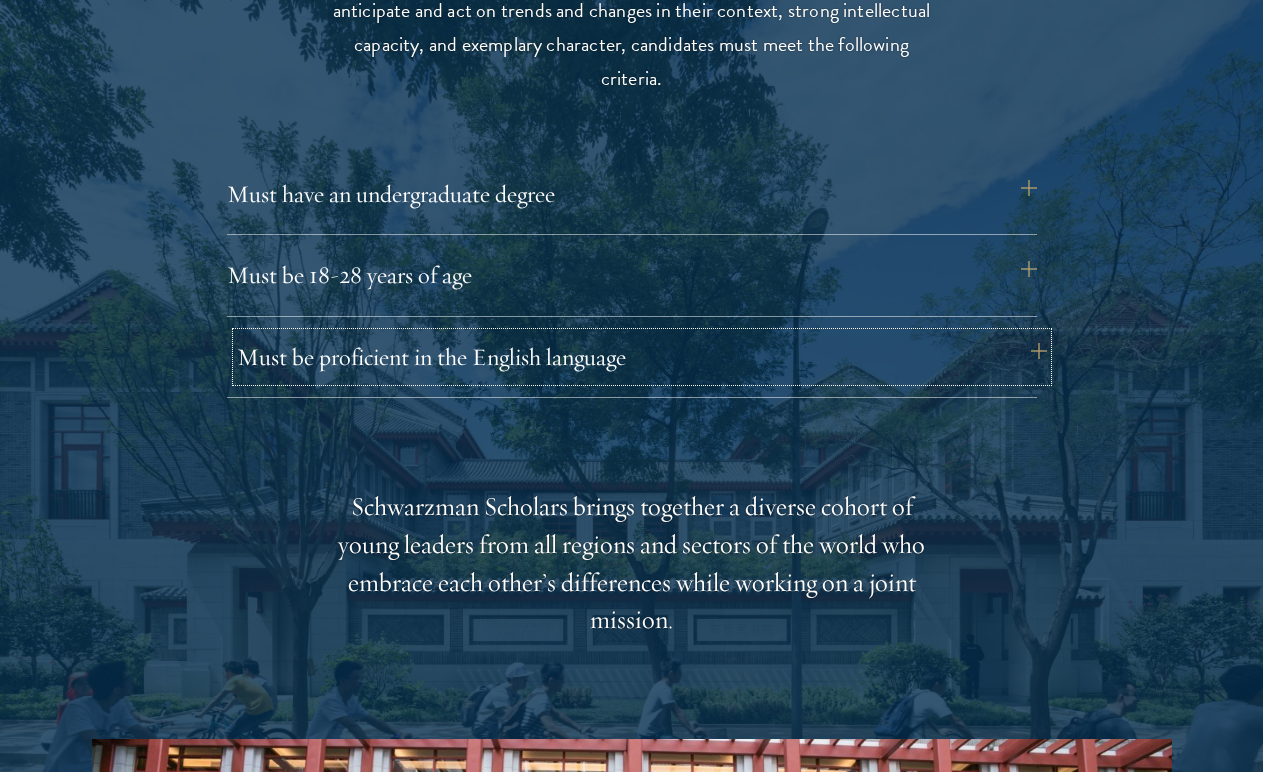 click on "Must be proficient in the English language" at bounding box center (642, 357) 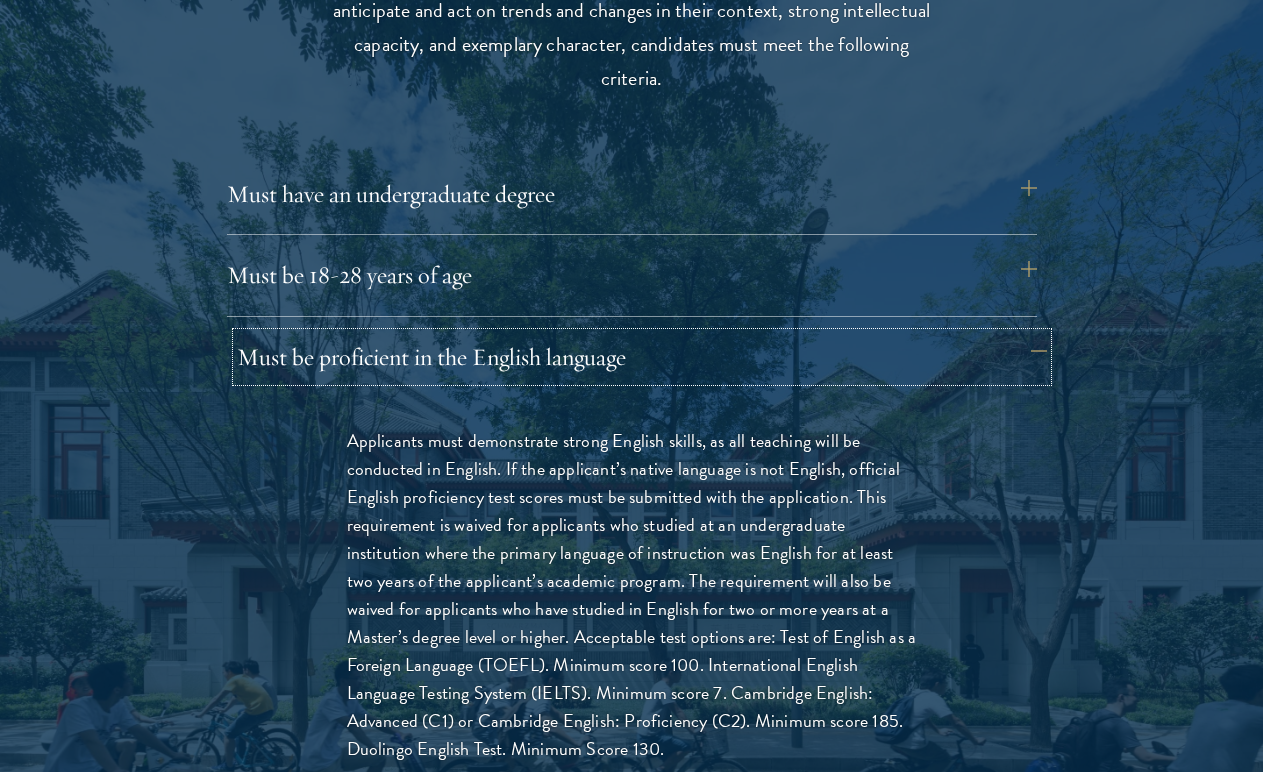 click on "Must be proficient in the English language" at bounding box center (642, 357) 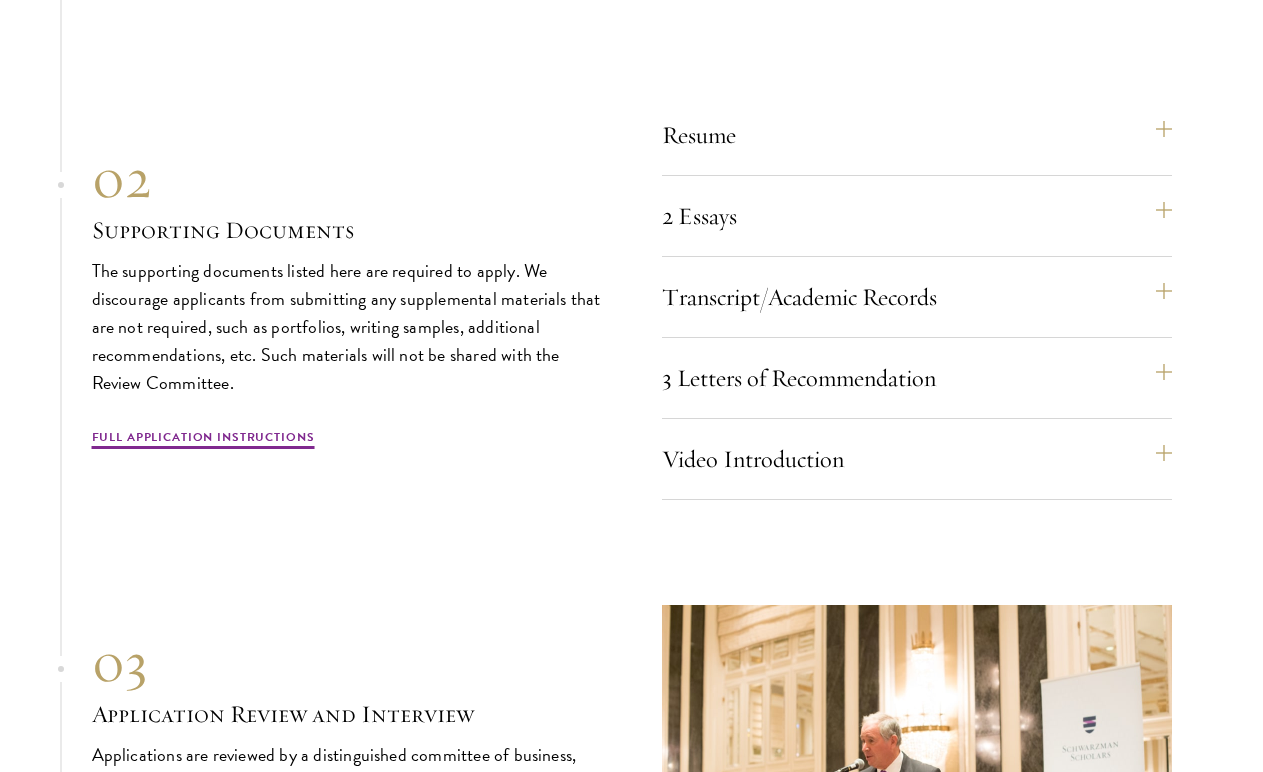 scroll, scrollTop: 6600, scrollLeft: 0, axis: vertical 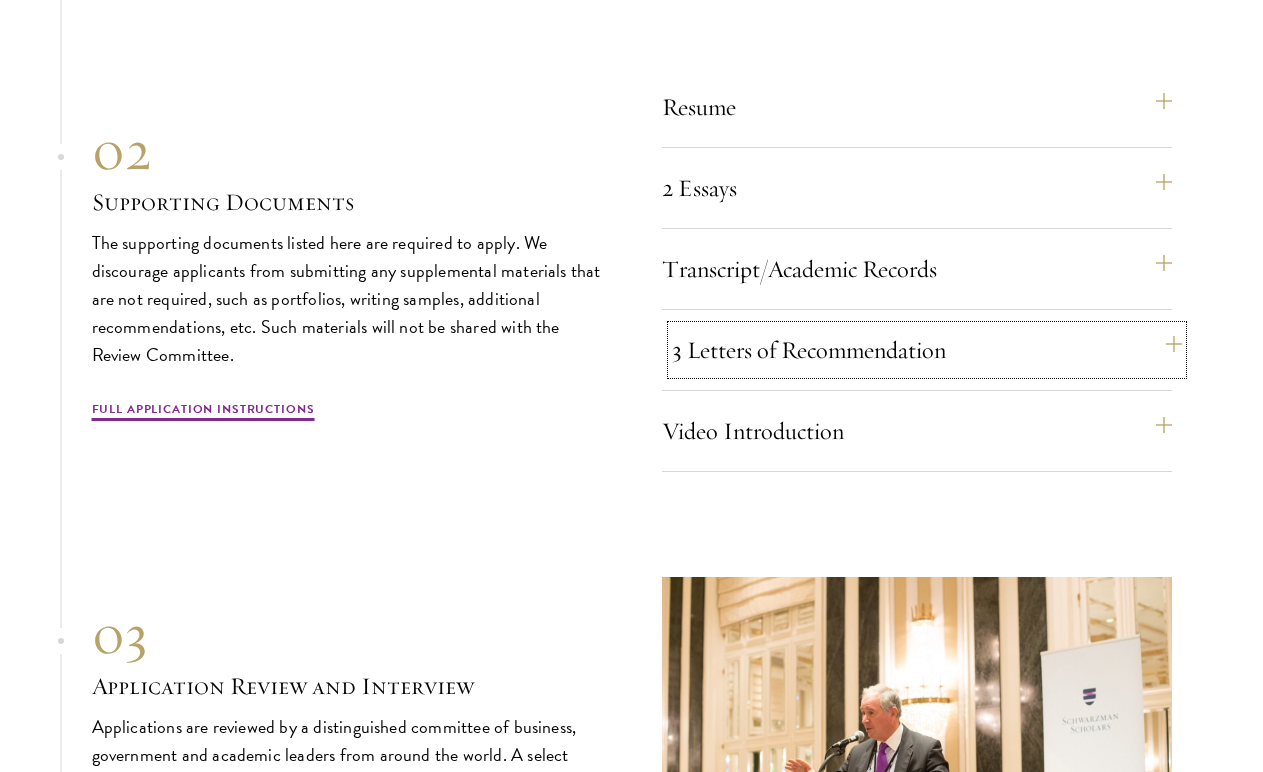 click on "3 Letters of Recommendation" at bounding box center [927, 350] 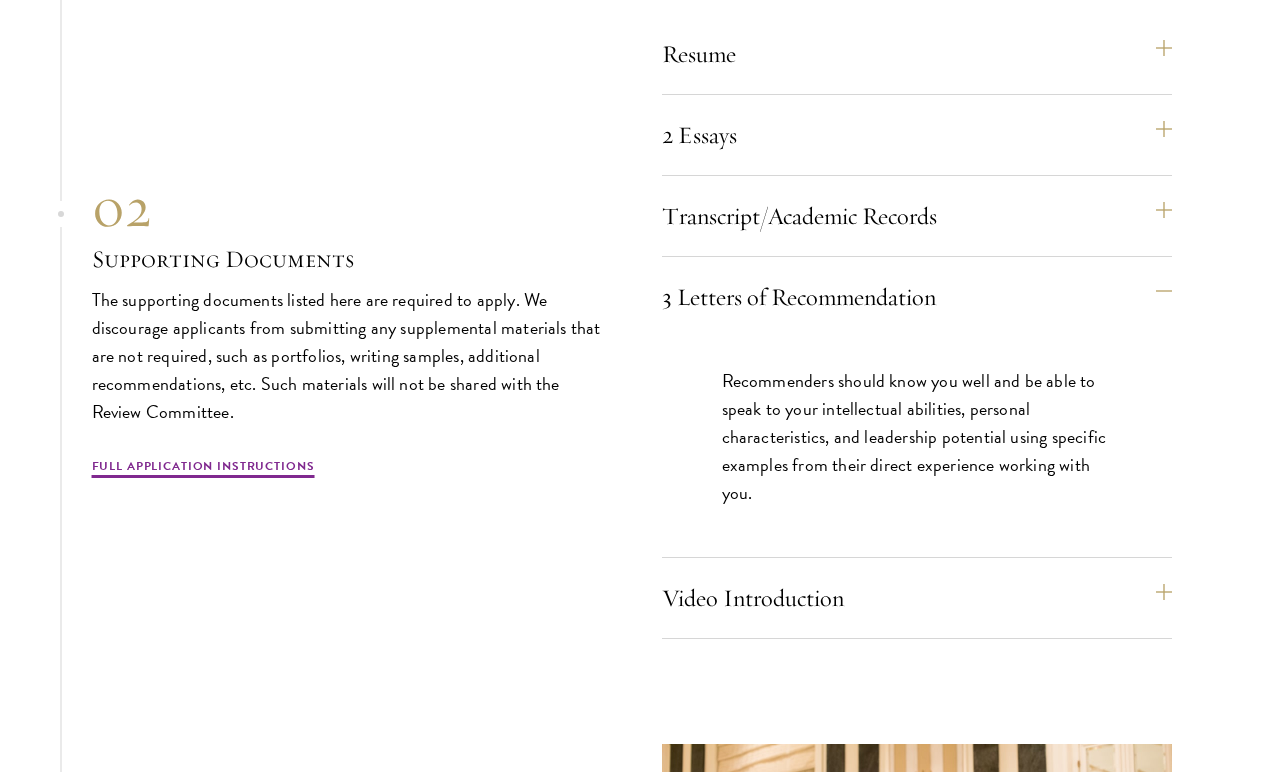 scroll, scrollTop: 6700, scrollLeft: 0, axis: vertical 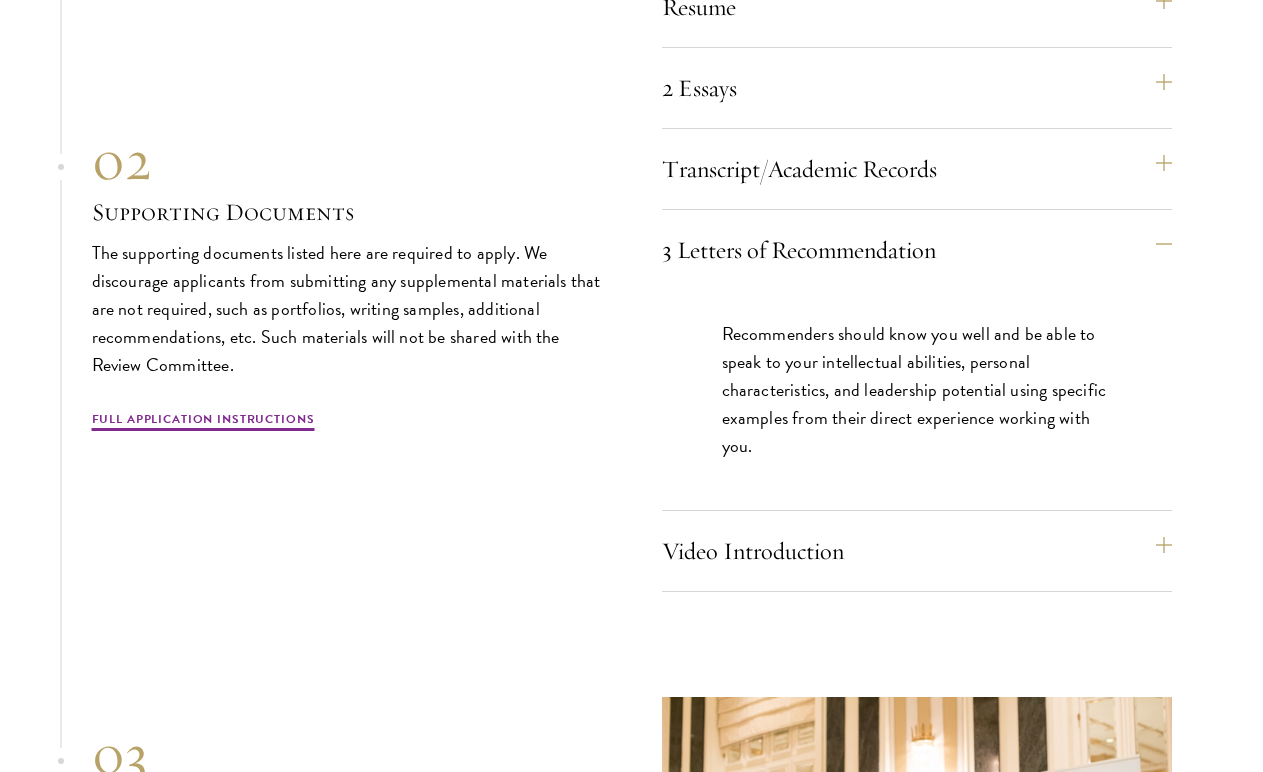 click on "01
Online Application
01
Online Application
The application must be completed online and submitted electronically once you have answered all the required questions. The application form must be completed in English. You do not have to complete the online application in one sitting; you may access, save, and continue work on your application as frequently as needed before submitting the application.
Resume
A current version of your resume or CV (maximum 2 pages).
2 Essays
The two required essays are a Leadership Essay (750 words) and a Statement of Purpose (500 words). The essays are a critical component of the application, designed to help the selection committee understand you as an individual and get a sense of your leadership abilities/potential, as well as your writing and analytical skills." at bounding box center (631, 329) 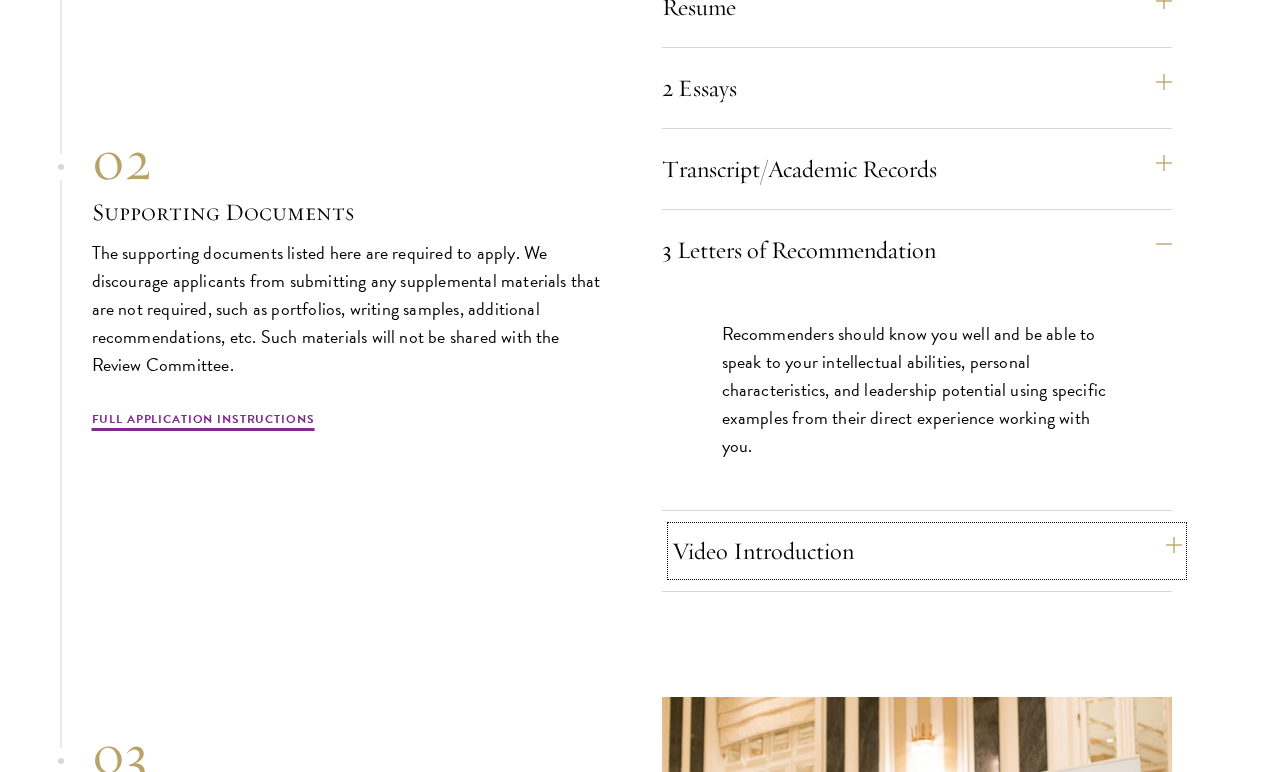 click on "Video Introduction" at bounding box center (927, 551) 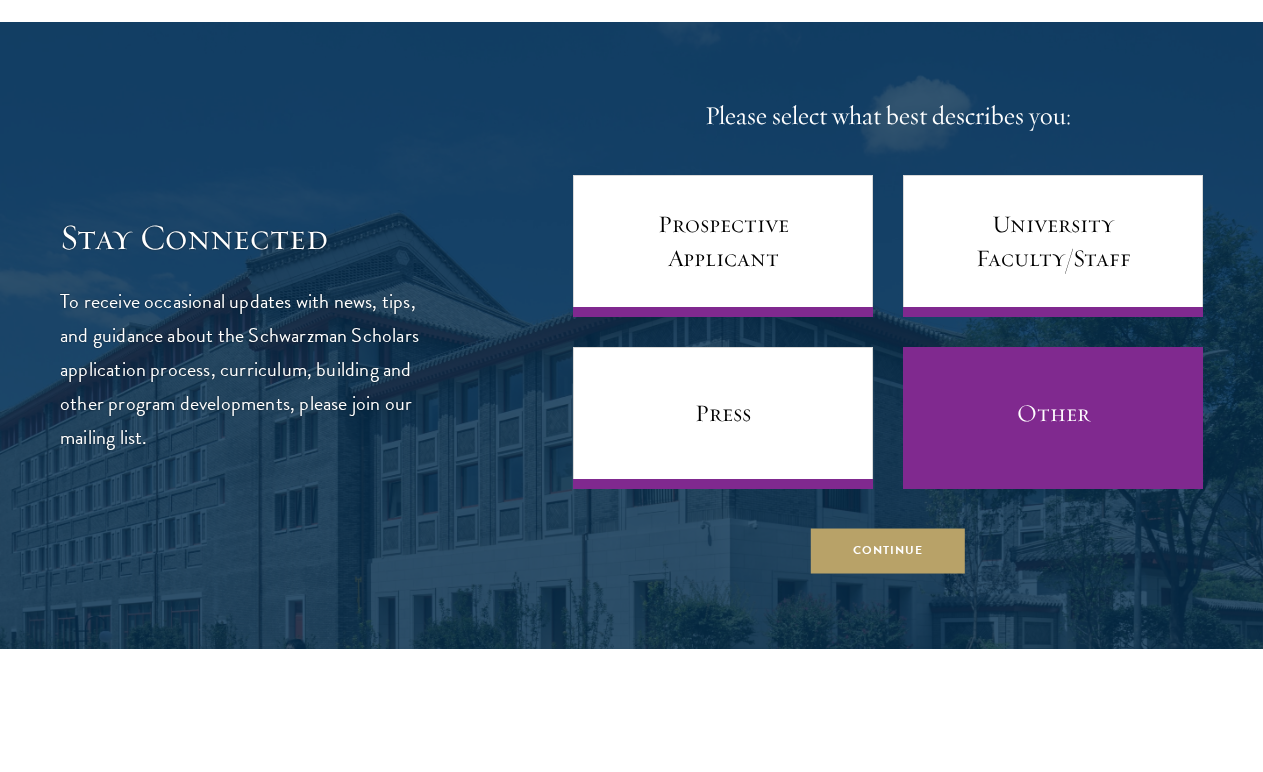scroll, scrollTop: 8400, scrollLeft: 0, axis: vertical 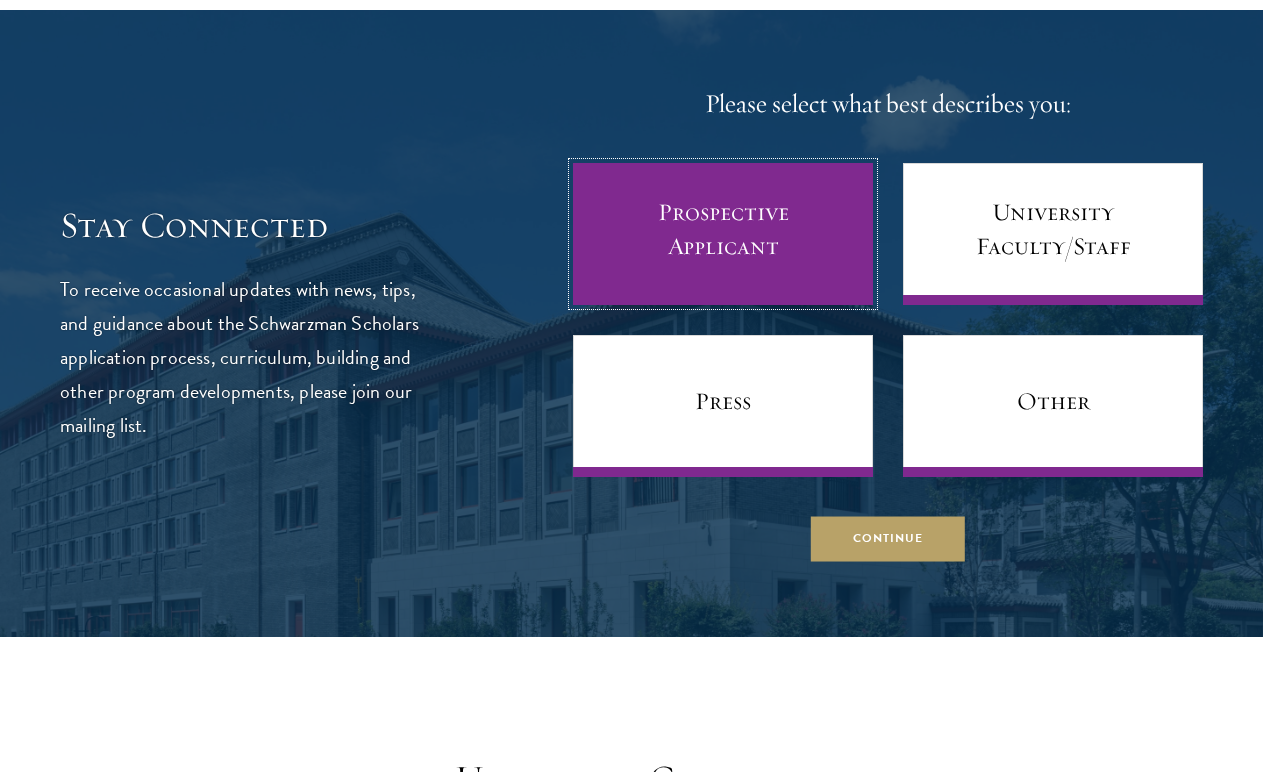 click on "Prospective Applicant" at bounding box center (723, 234) 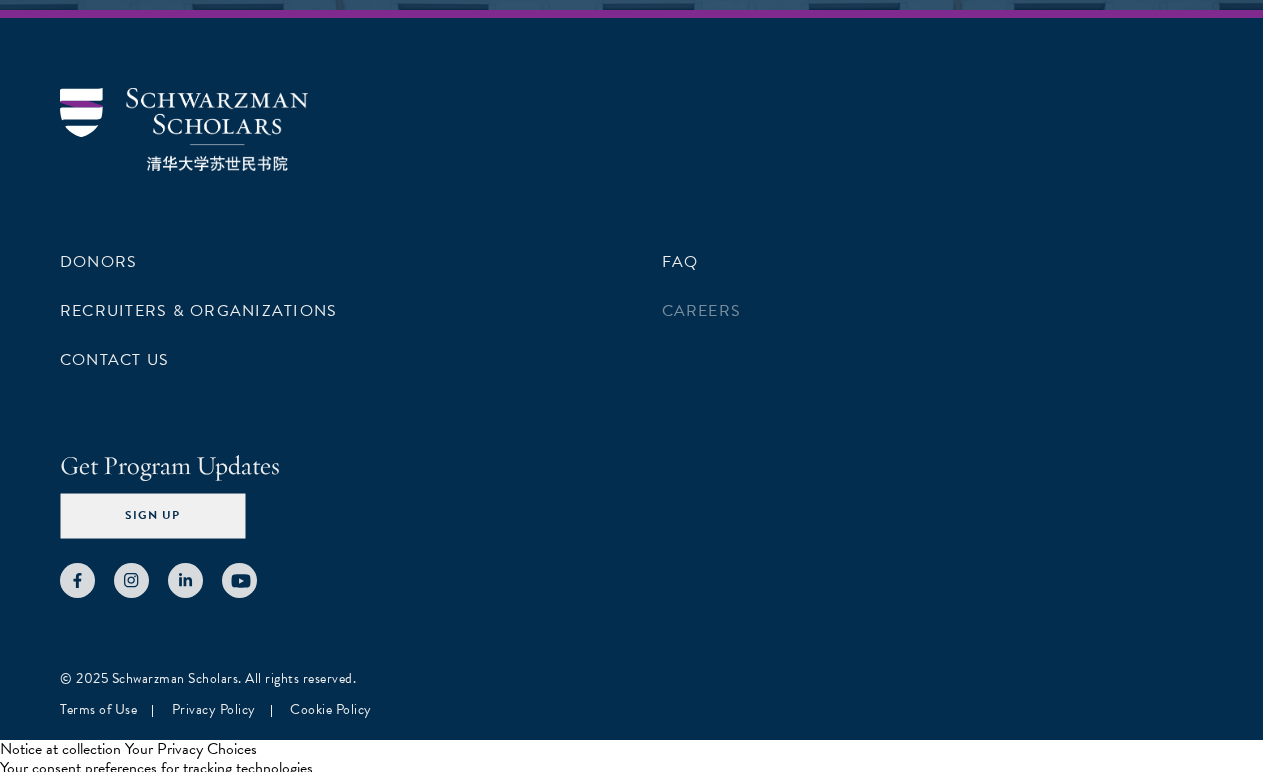 scroll, scrollTop: 10583, scrollLeft: 0, axis: vertical 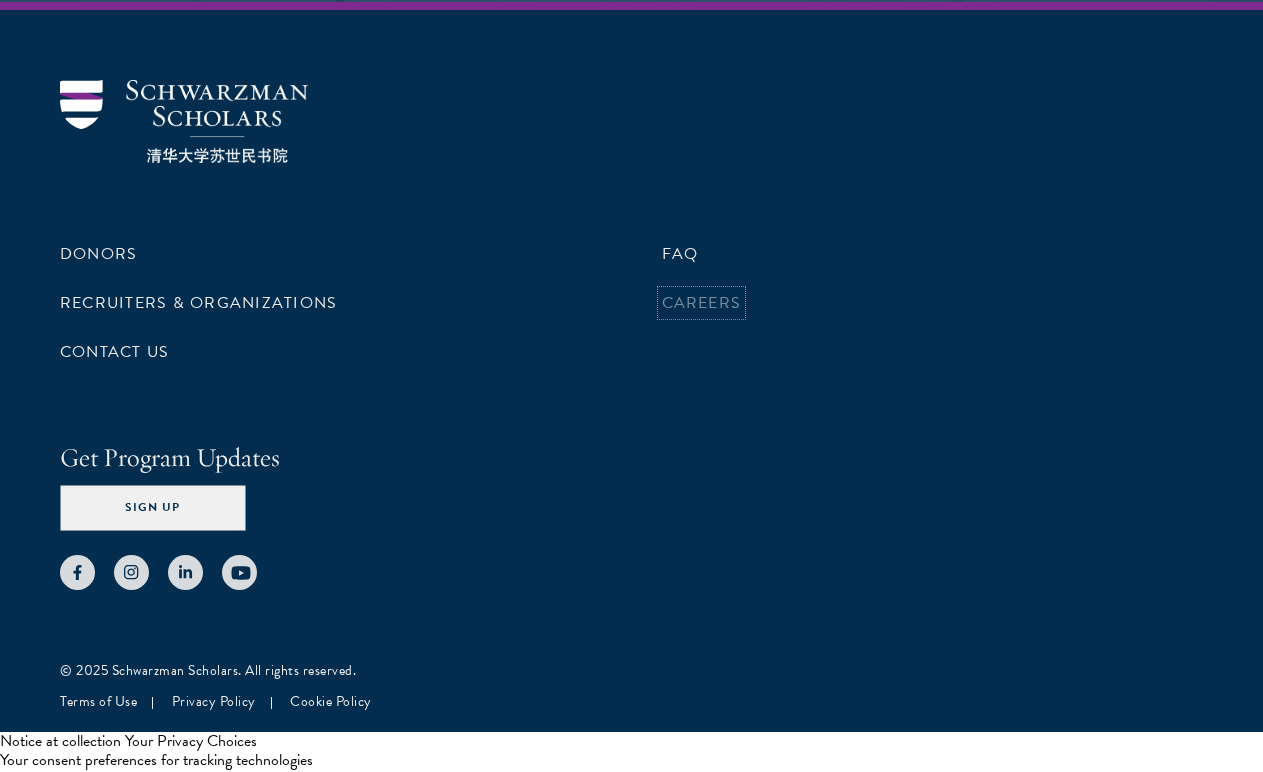 click on "Careers" at bounding box center [702, 303] 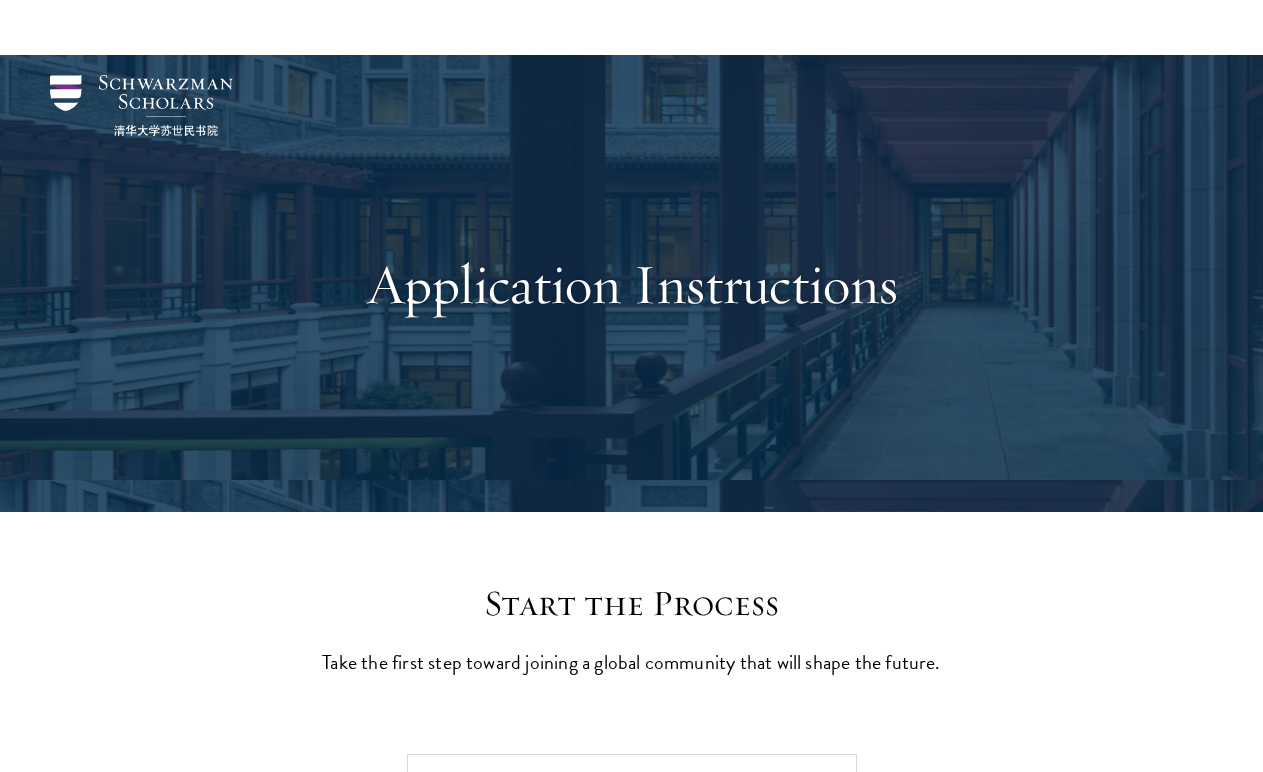 scroll, scrollTop: 3174, scrollLeft: 0, axis: vertical 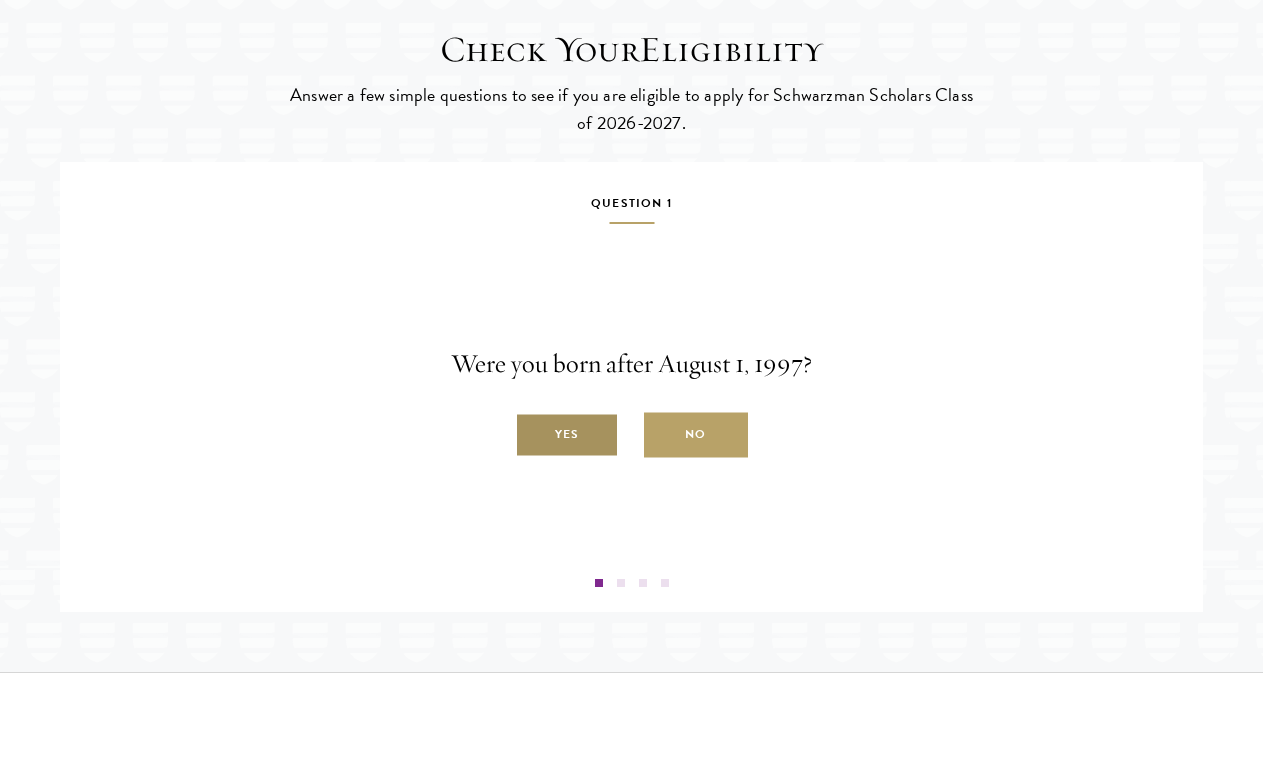click on "Yes" at bounding box center [567, 435] 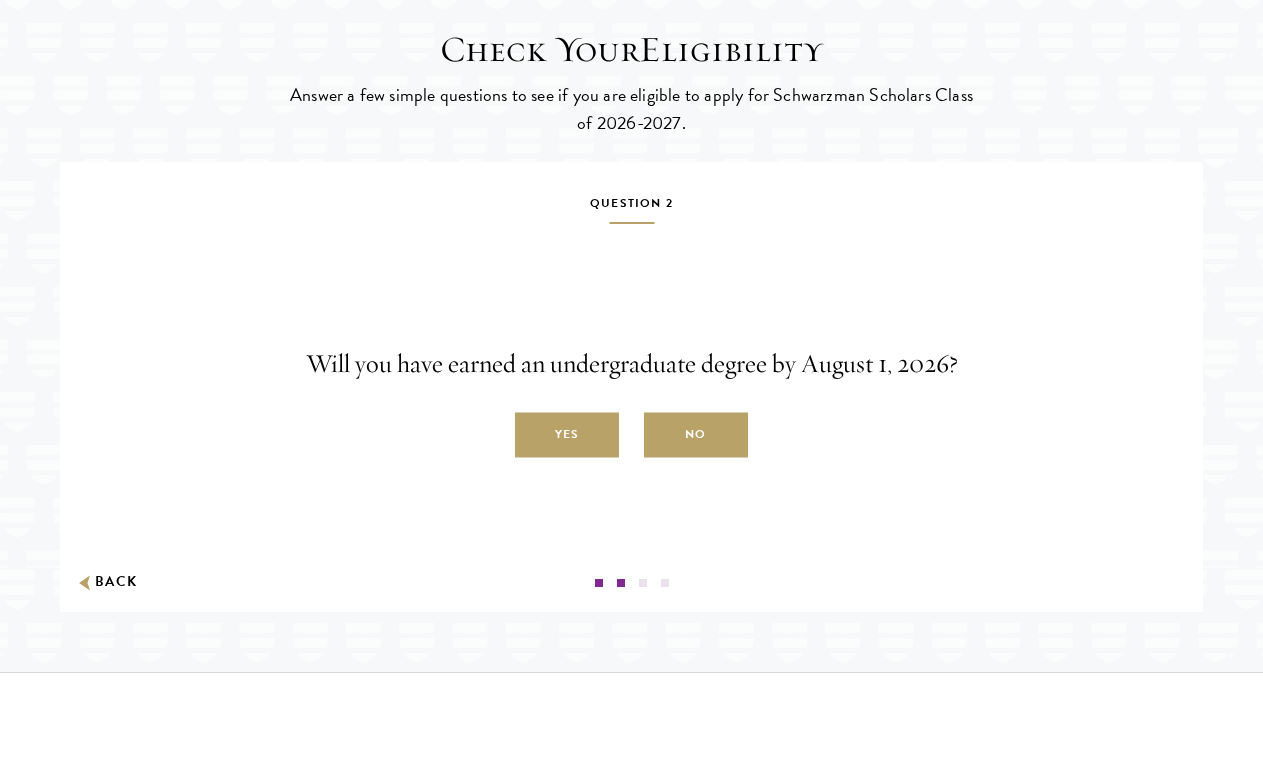 click on "Yes" at bounding box center (567, 435) 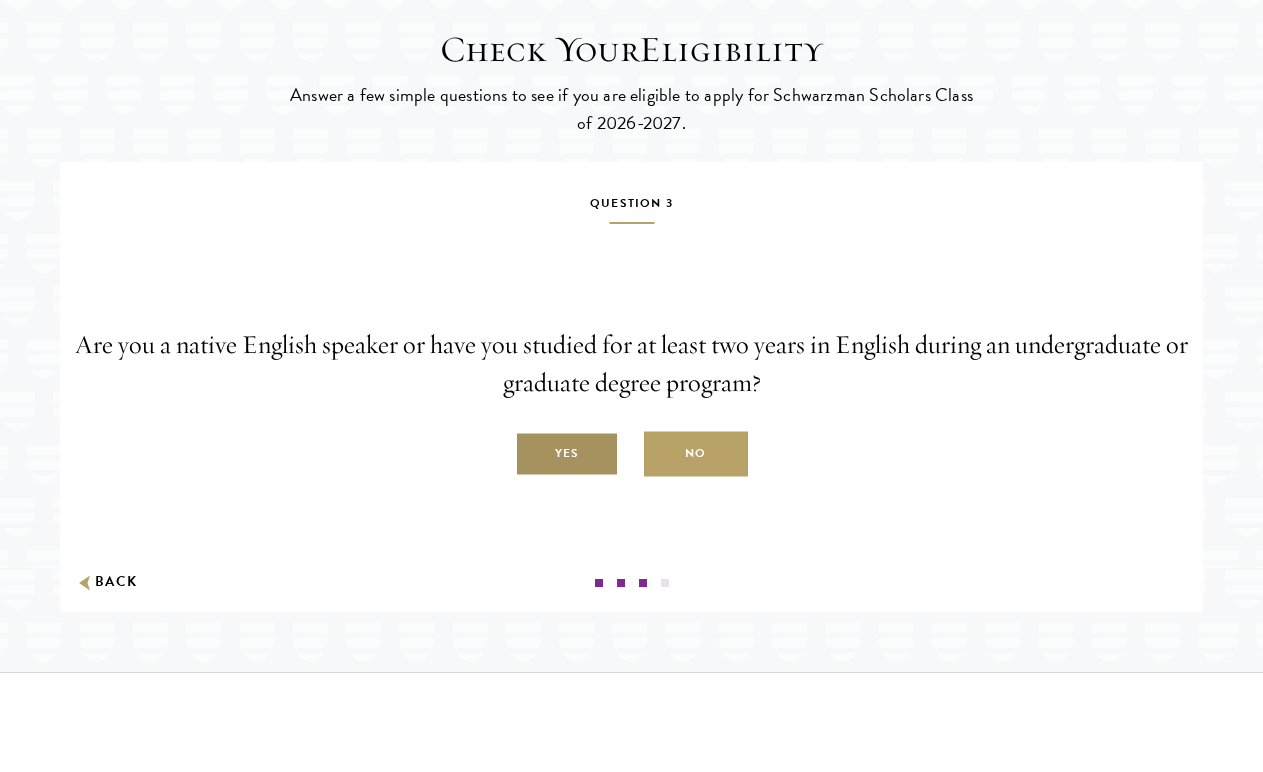click on "Yes" at bounding box center [567, 454] 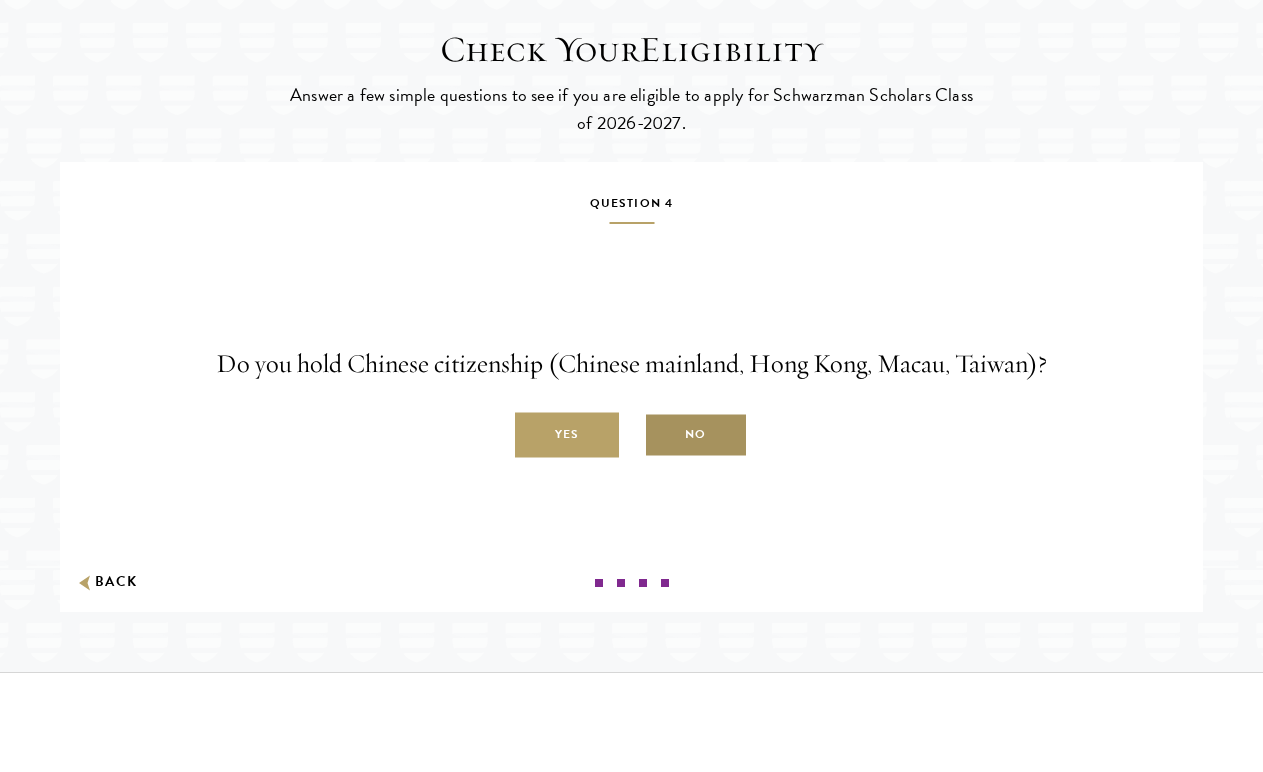 click on "No" at bounding box center [696, 435] 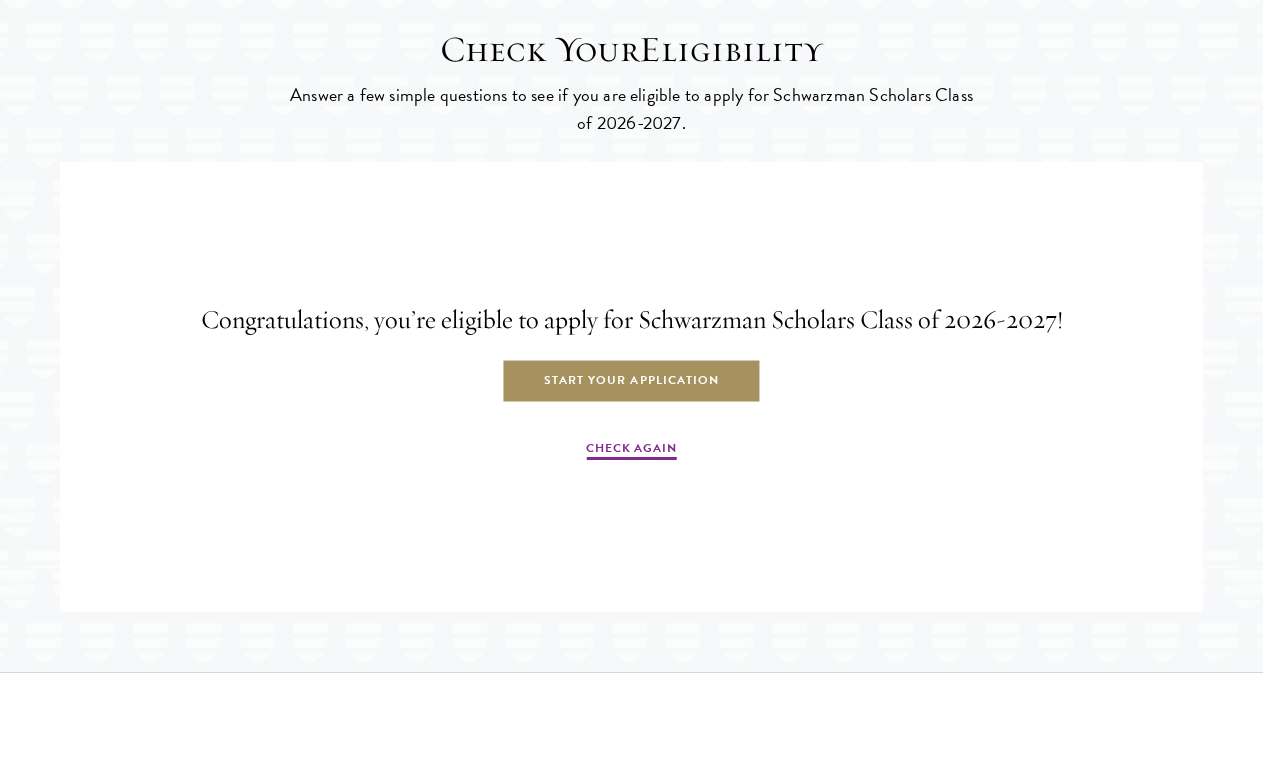 click on "Start Your Application" at bounding box center [631, 381] 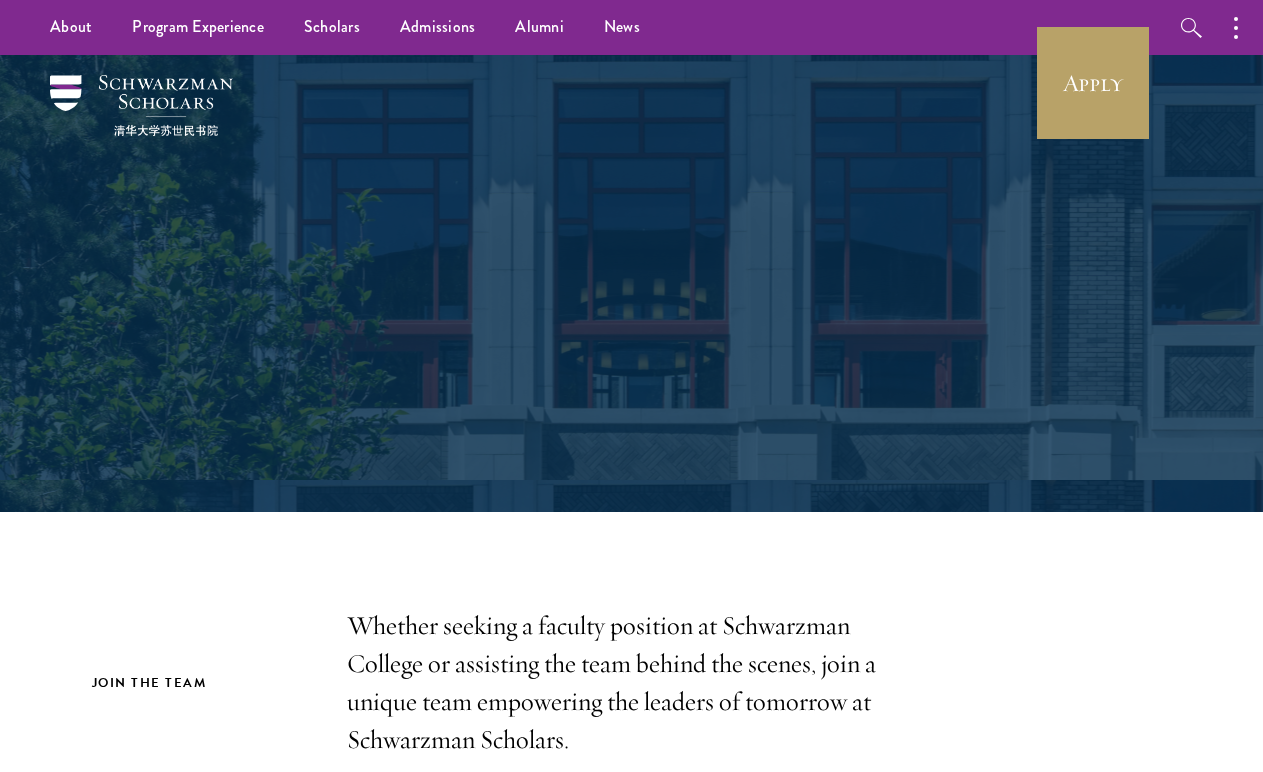 scroll, scrollTop: 0, scrollLeft: 0, axis: both 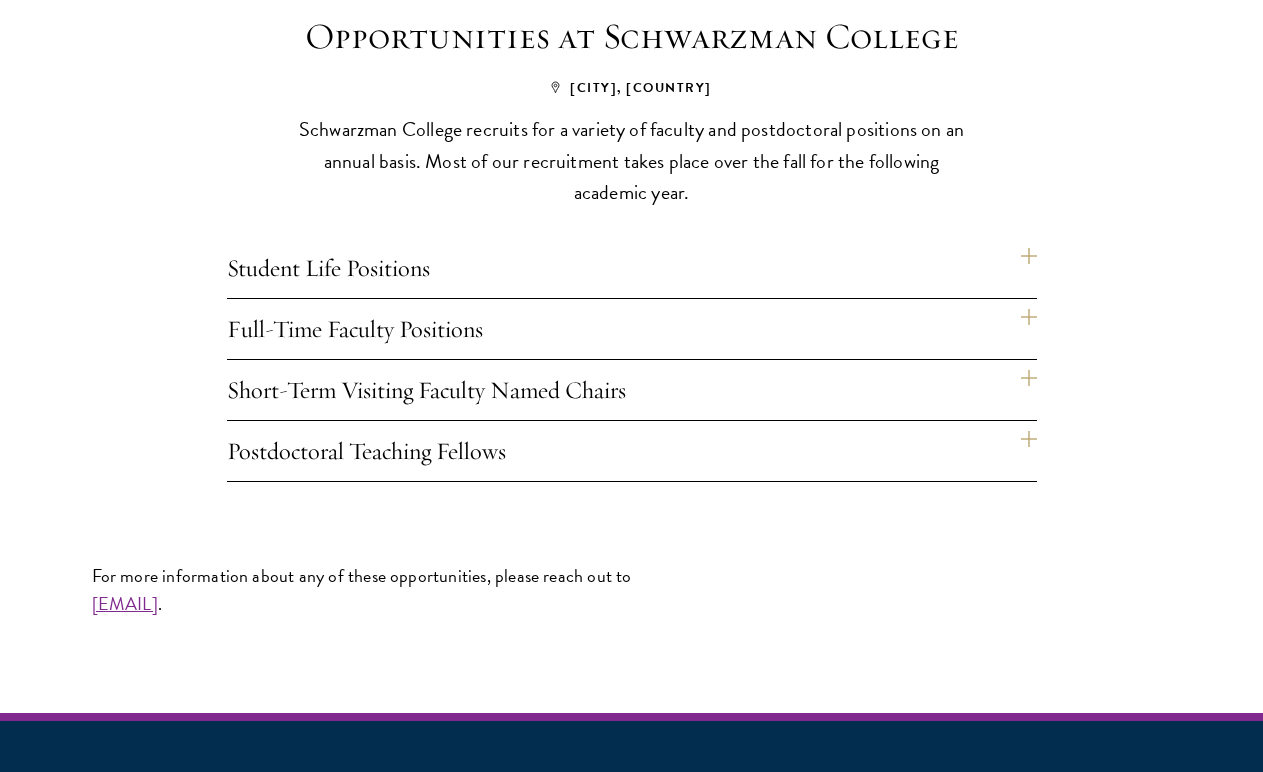 click on "Student Life Positions" at bounding box center [632, 268] 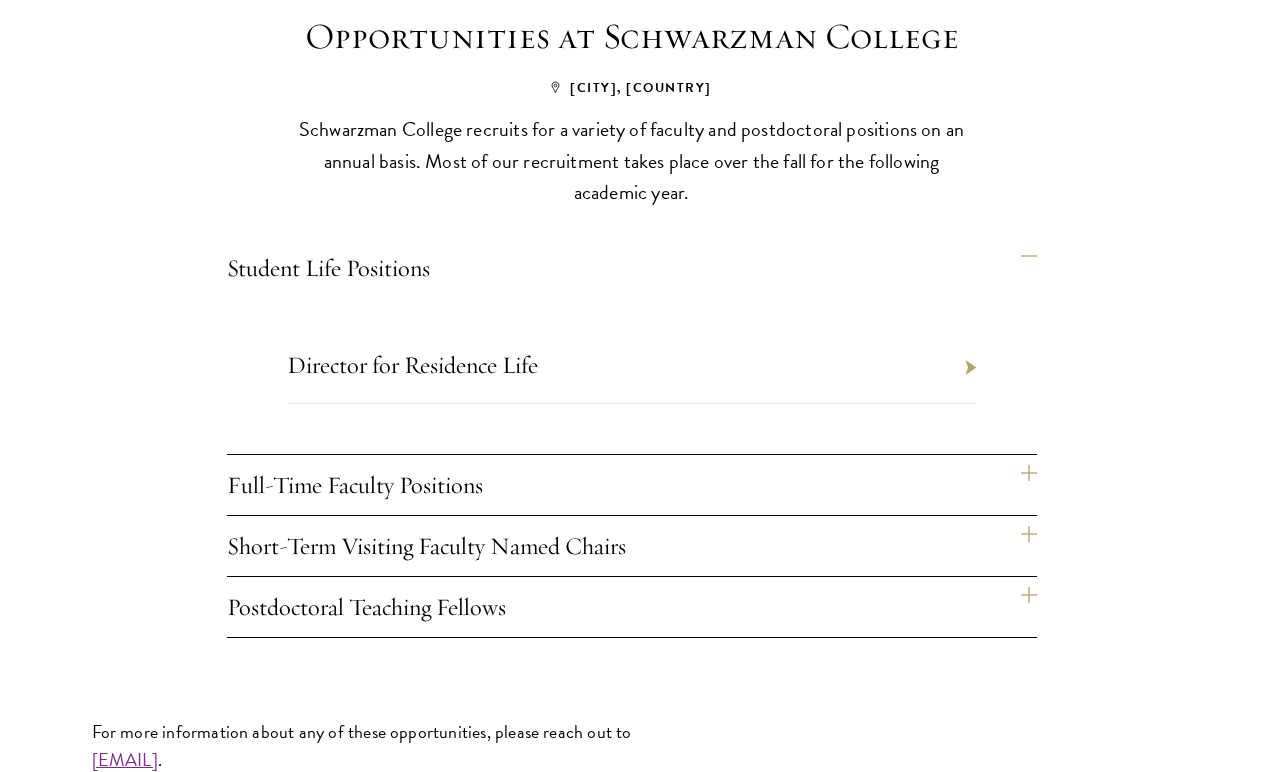 click on "Short-Term Visiting Faculty Named Chairs" at bounding box center [632, 546] 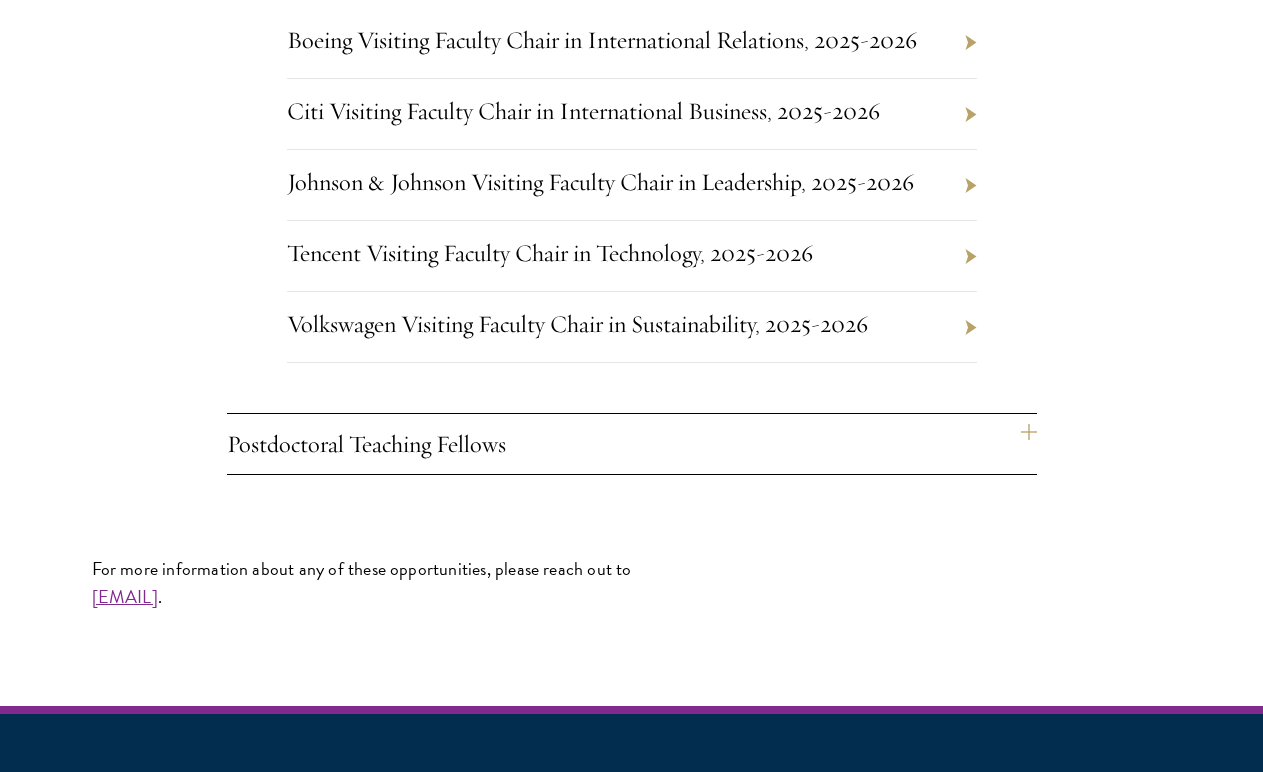 scroll, scrollTop: 2009, scrollLeft: 0, axis: vertical 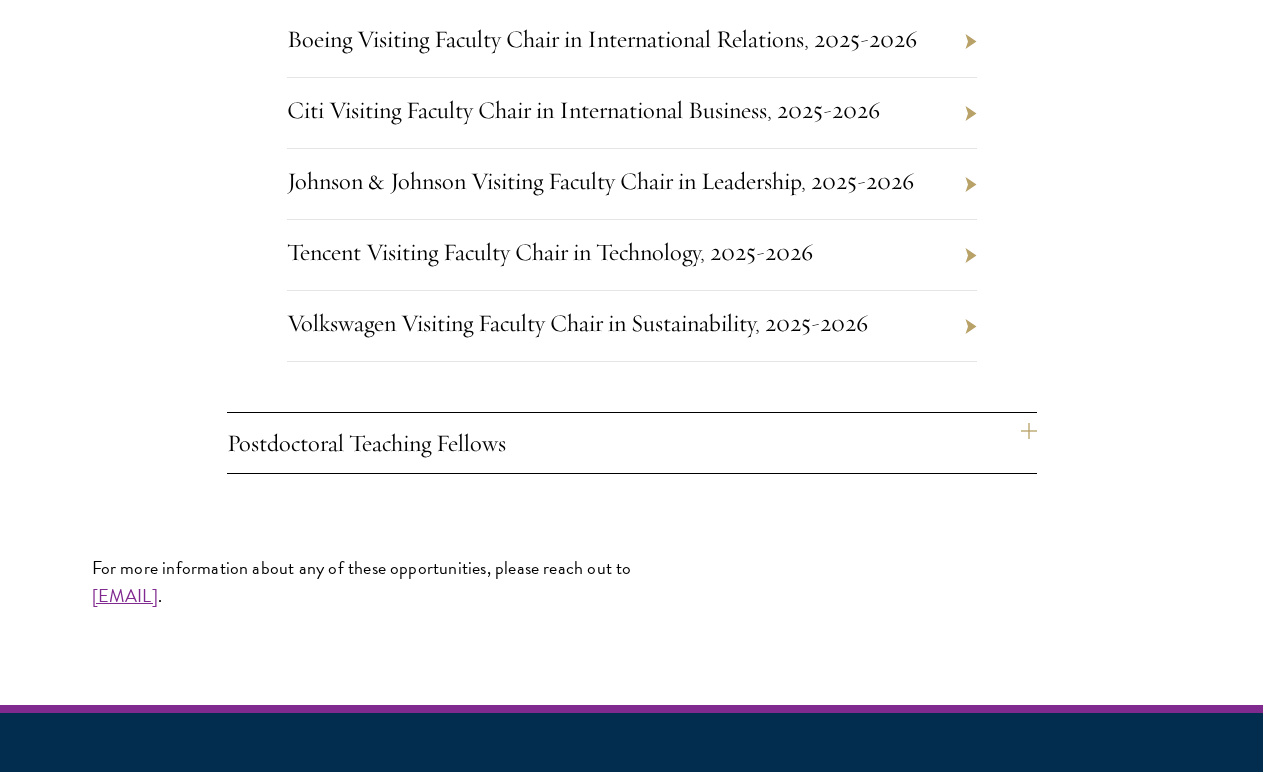 click on "Postdoctoral Teaching Fellows" at bounding box center (632, 443) 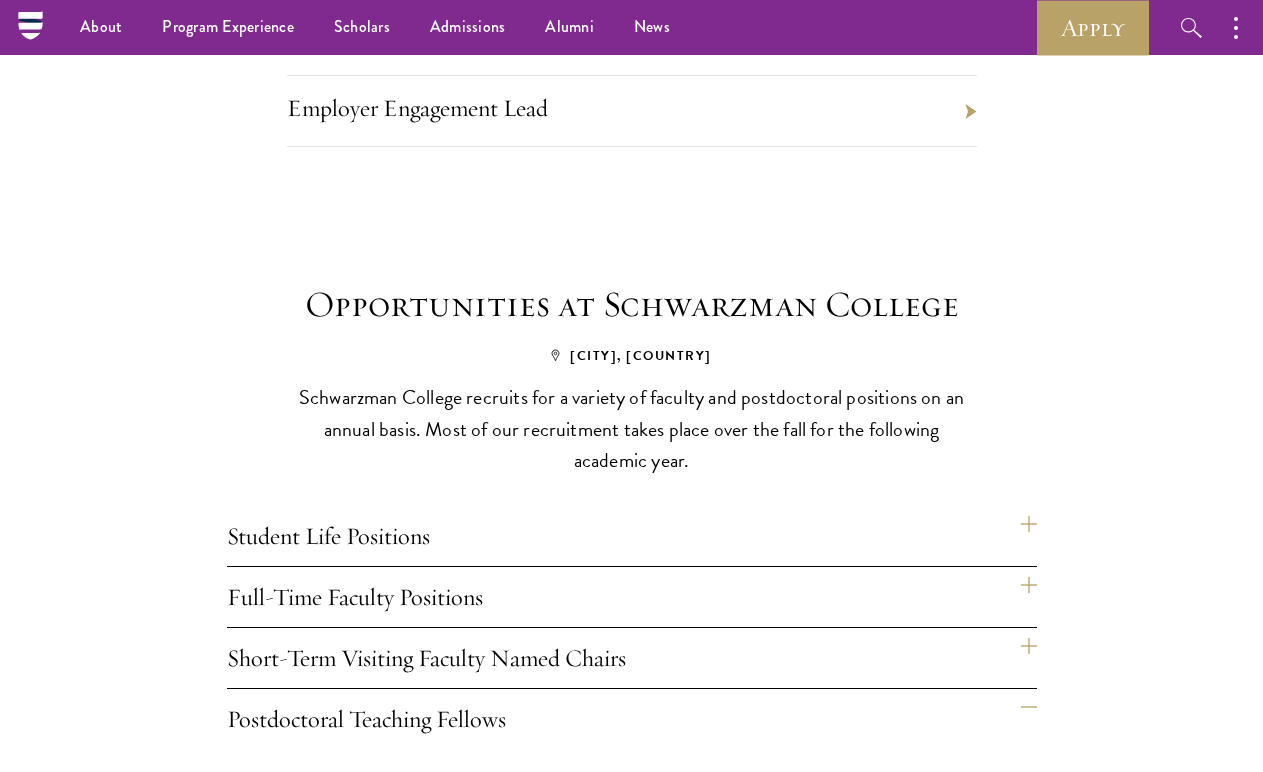 scroll, scrollTop: 1009, scrollLeft: 0, axis: vertical 